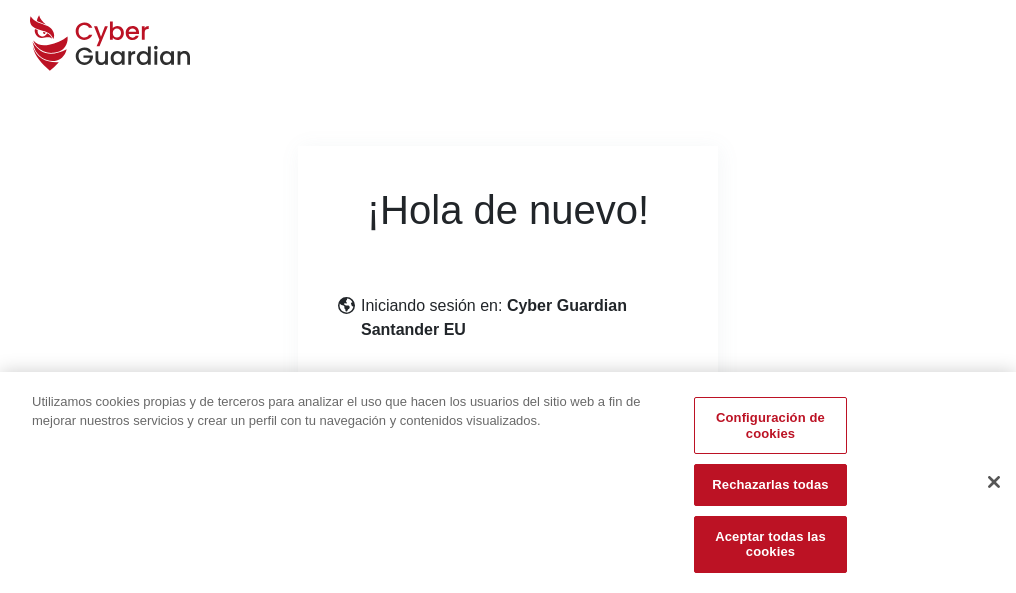 scroll, scrollTop: 245, scrollLeft: 0, axis: vertical 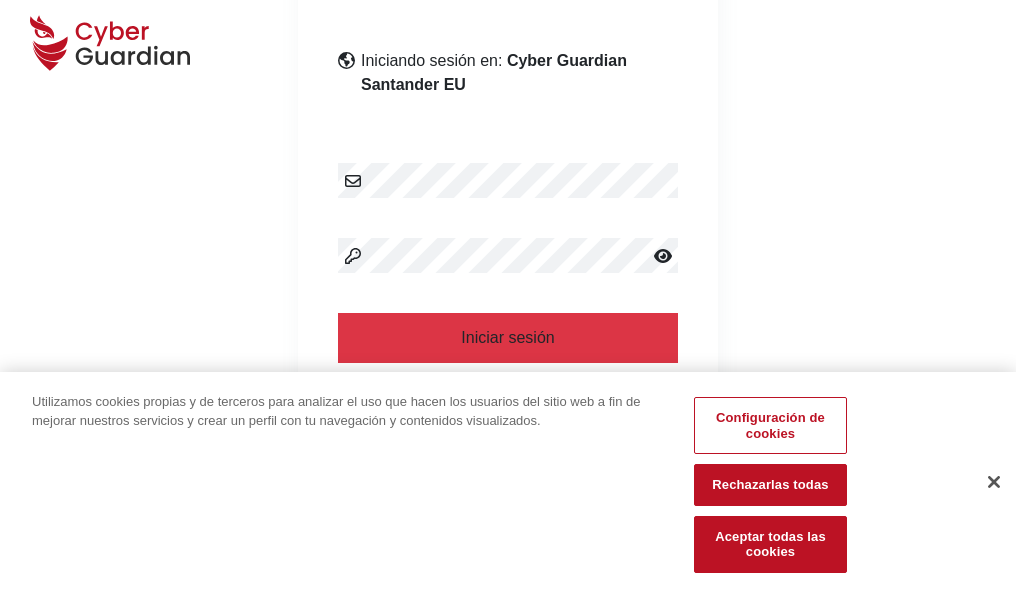 click at bounding box center (994, 482) 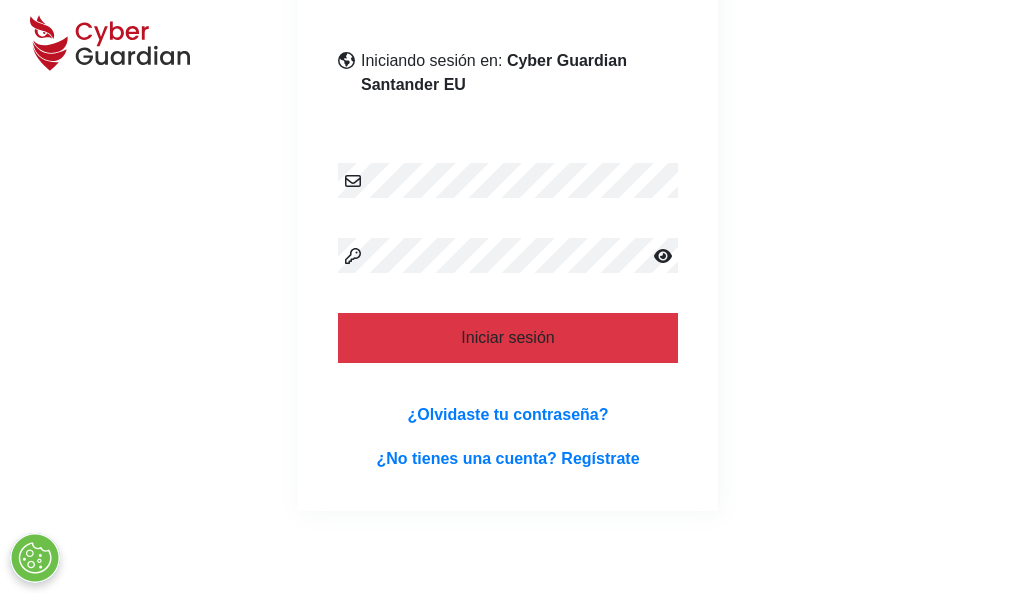 scroll, scrollTop: 389, scrollLeft: 0, axis: vertical 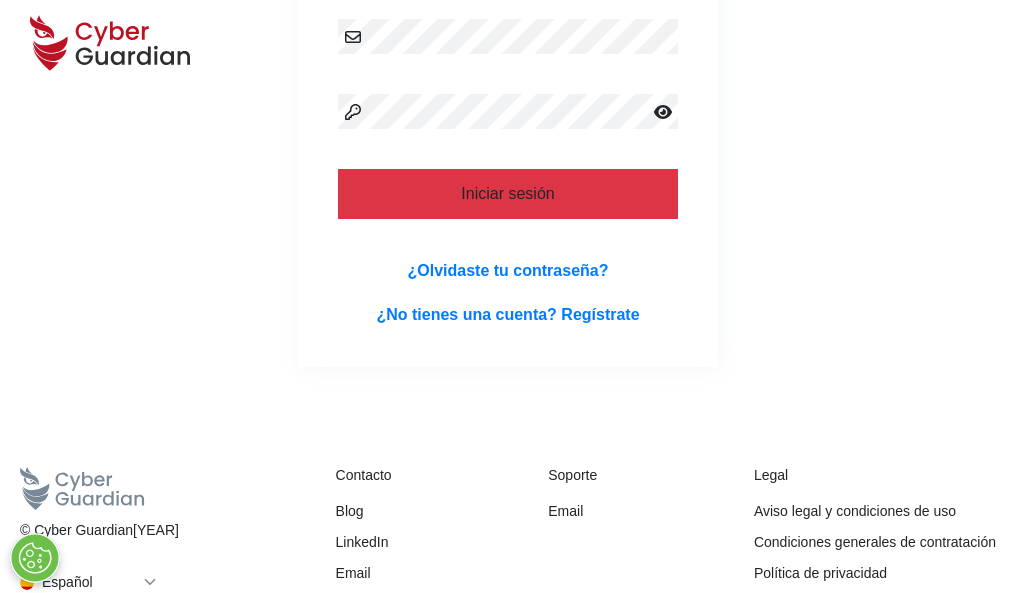 type 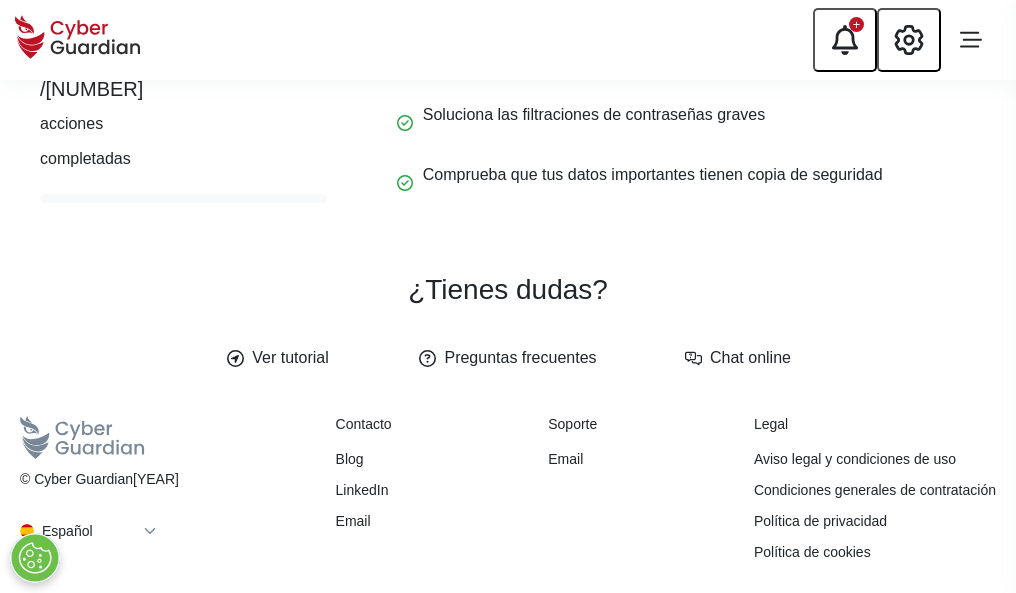 scroll, scrollTop: 0, scrollLeft: 0, axis: both 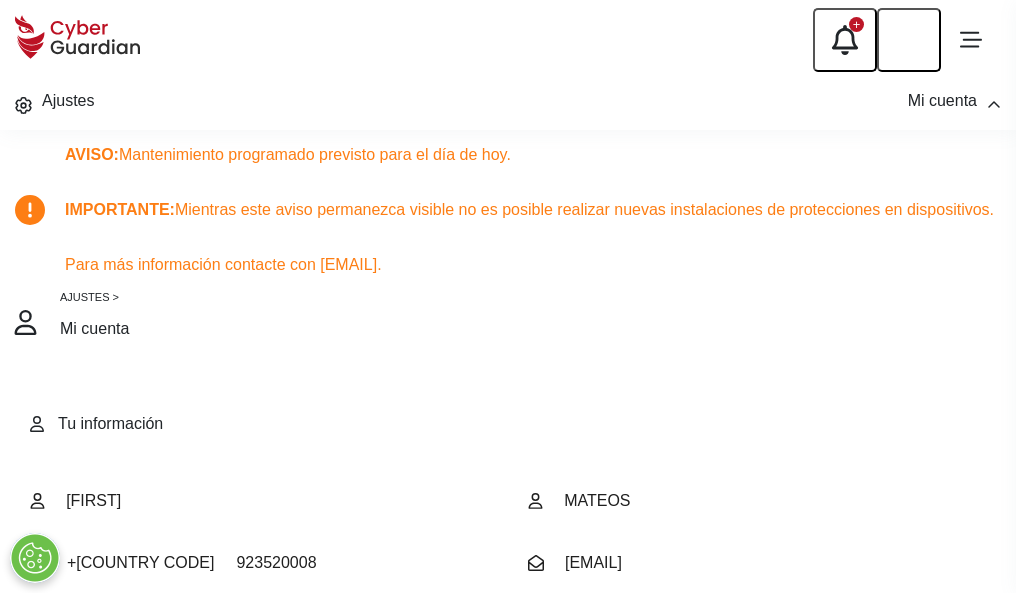 click at bounding box center (88, 704) 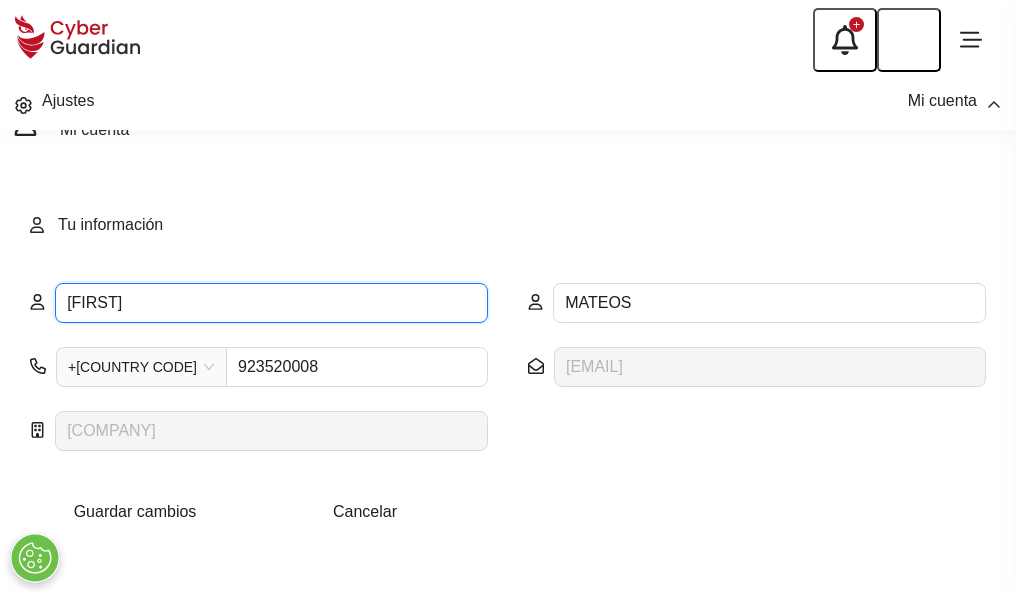 click on "MARÍA TERESA" at bounding box center [271, 303] 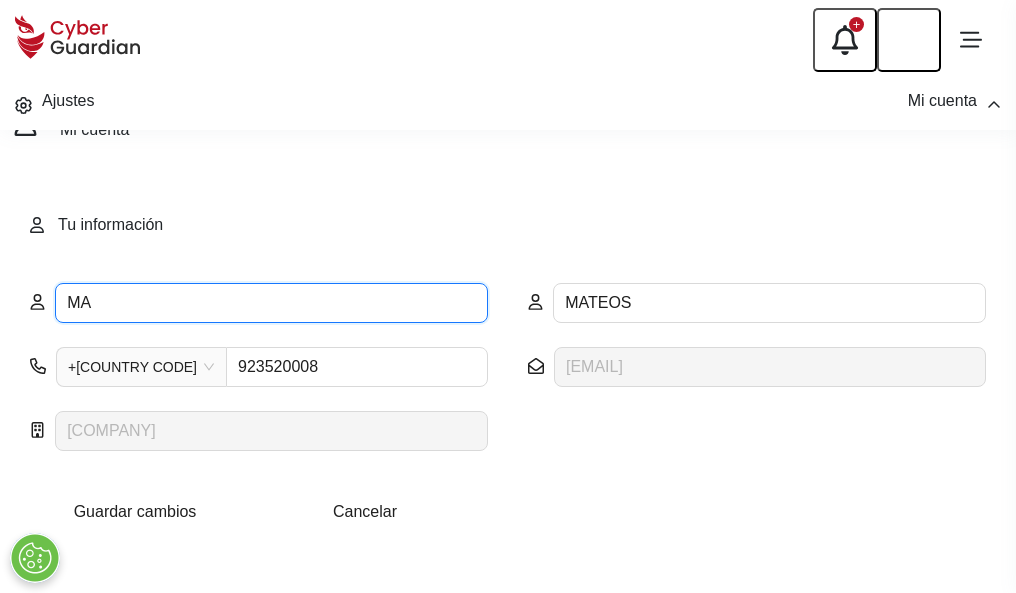 type on "M" 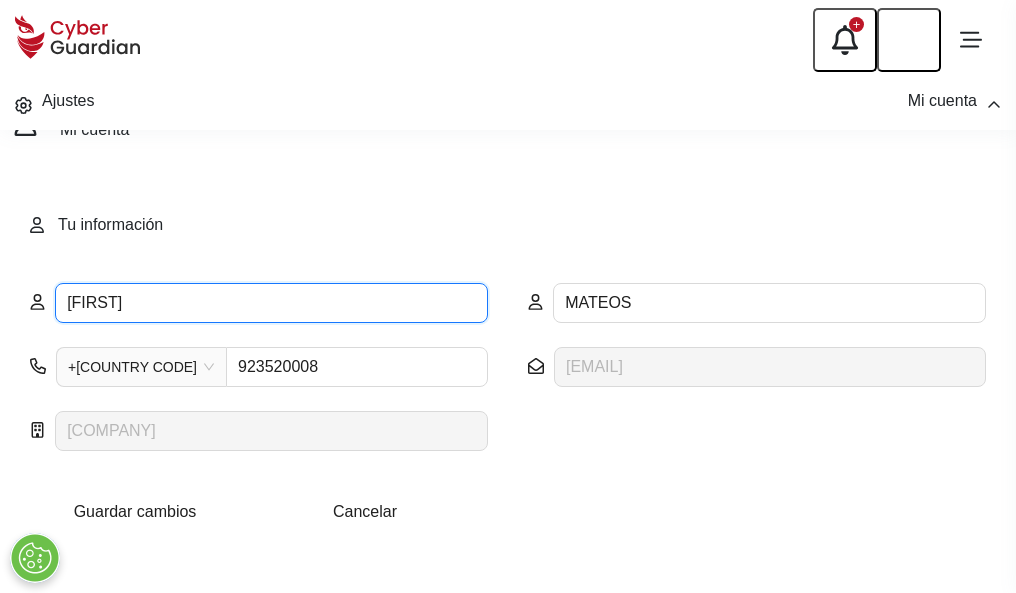 type on "Iván" 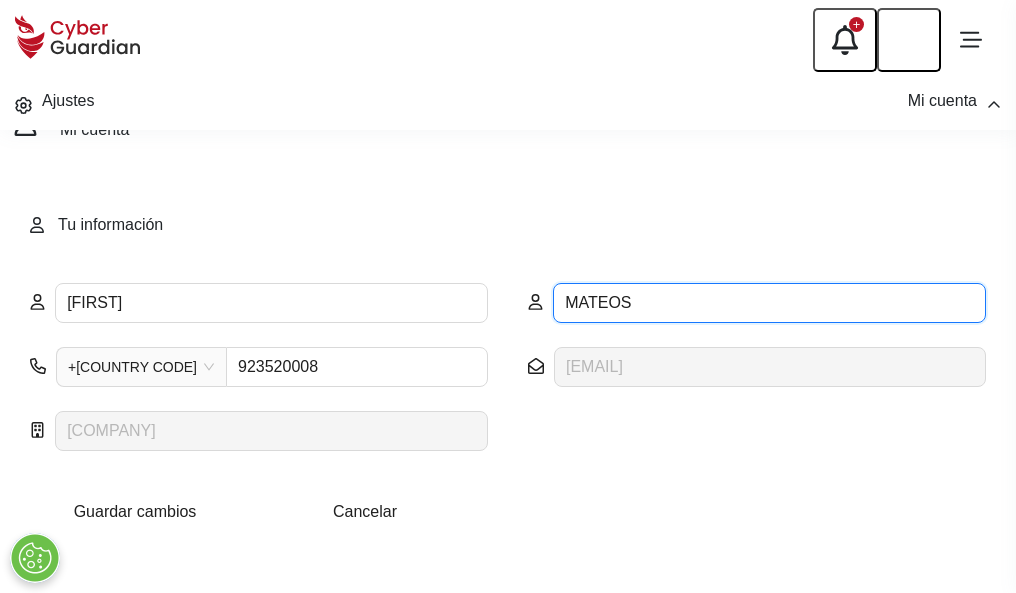click on "MATEOS" at bounding box center [769, 303] 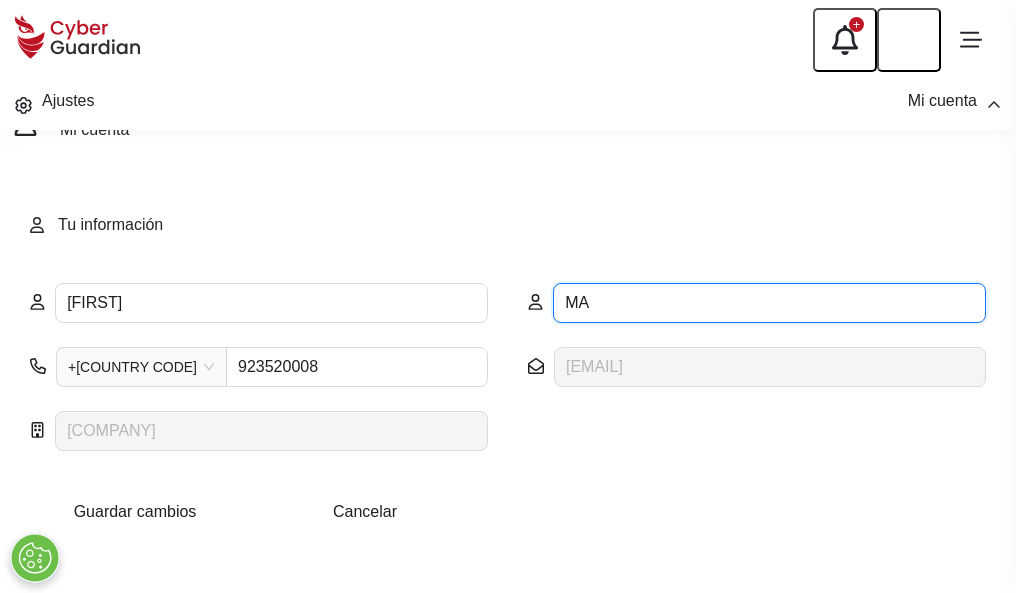 type on "M" 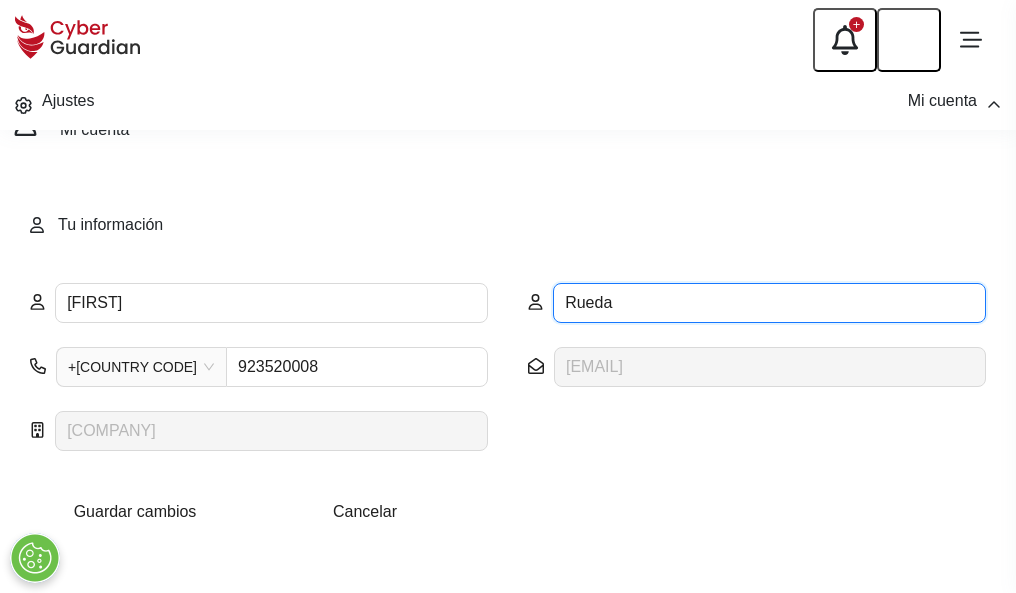 type on "Rueda" 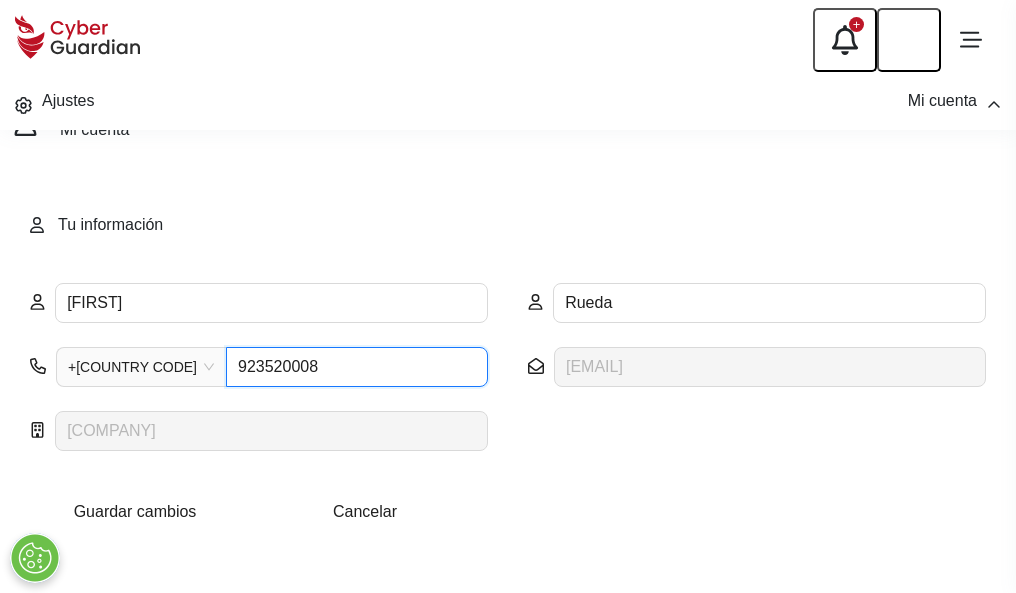 click on "923520008" at bounding box center (357, 367) 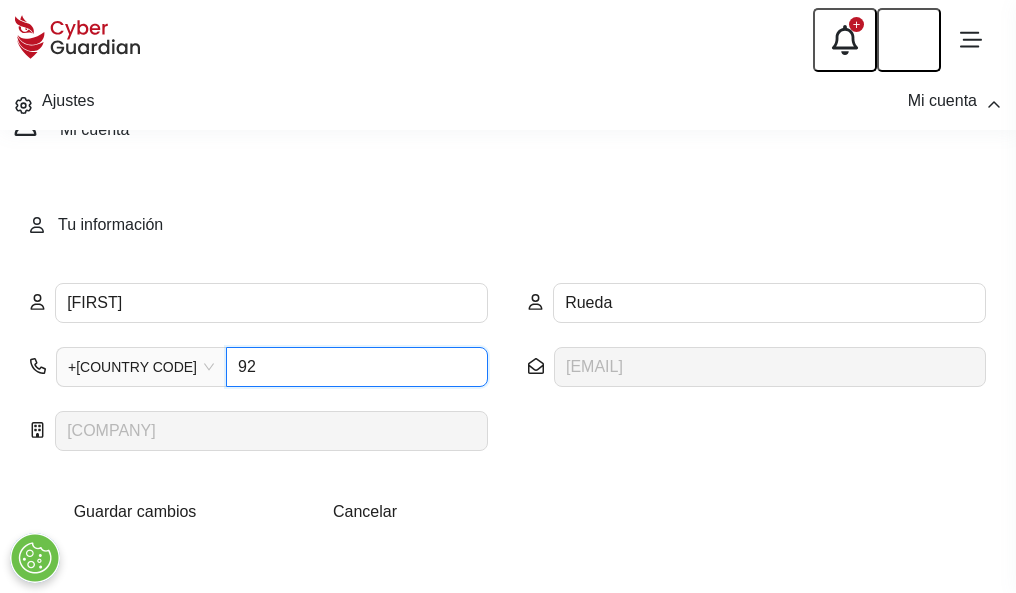 type on "9" 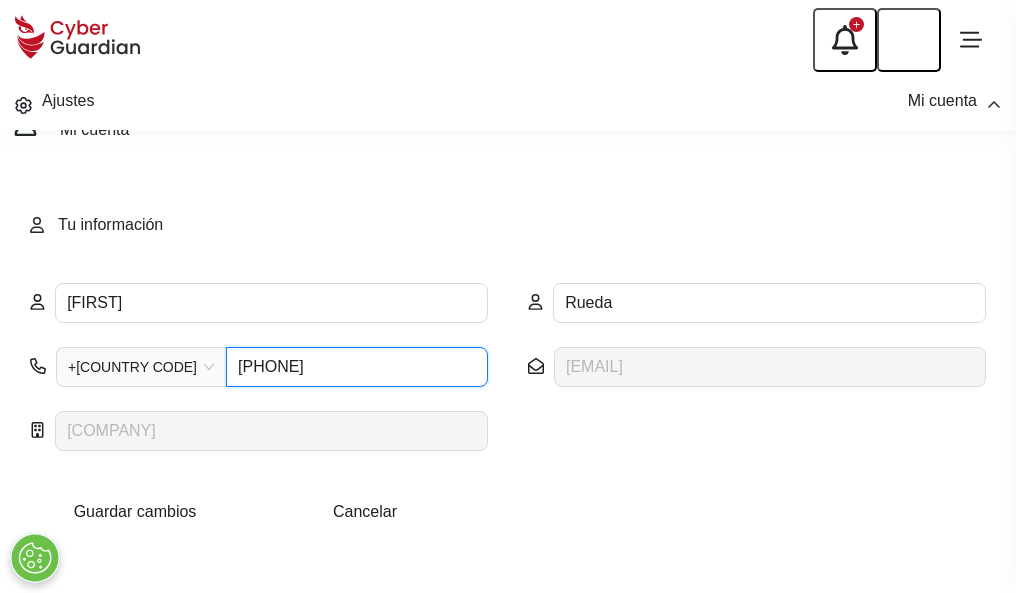 type on "871062211" 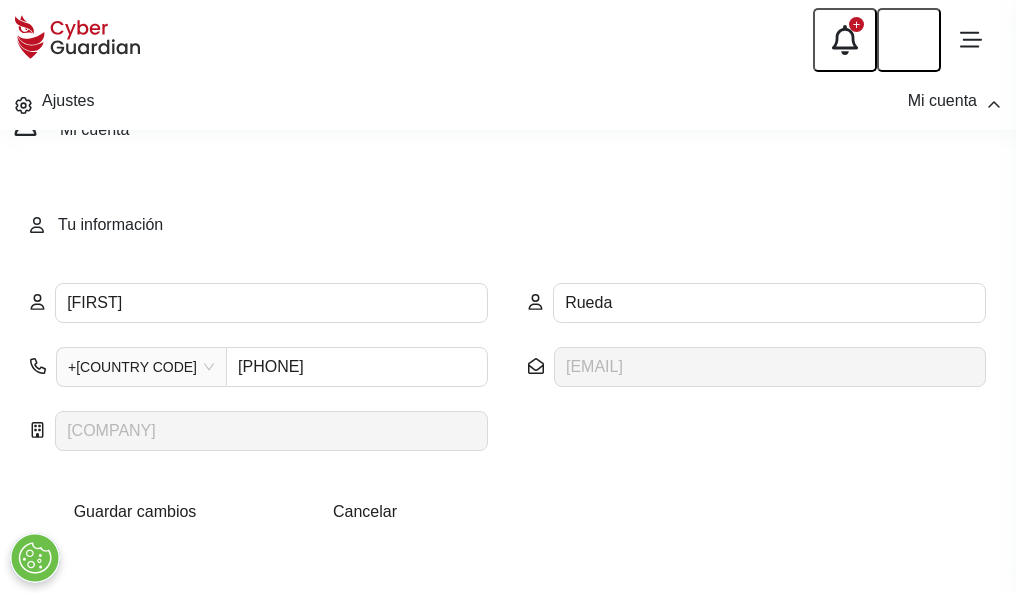 click on "Guardar cambios" at bounding box center [135, 511] 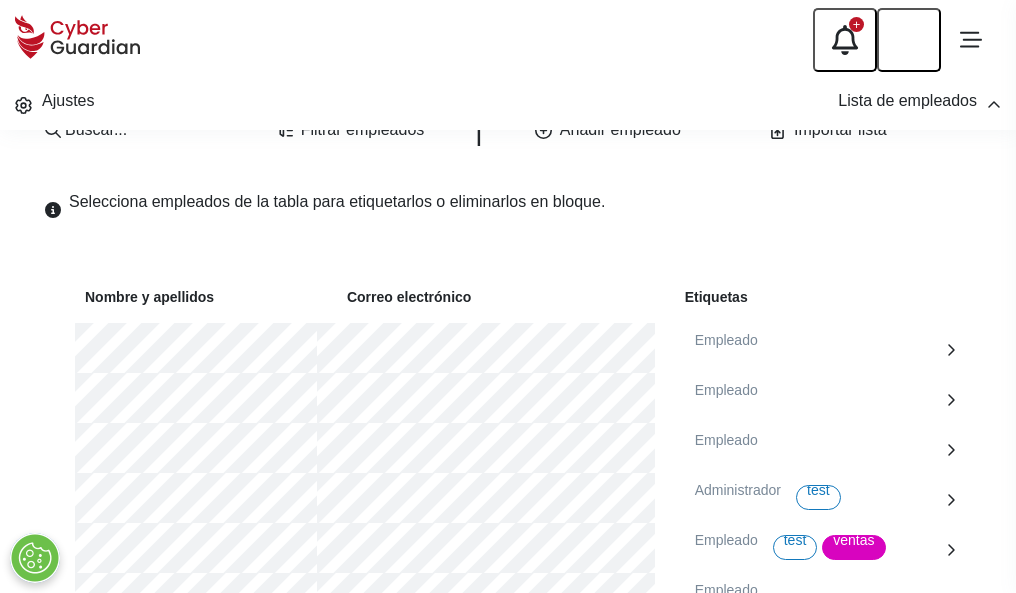 scroll, scrollTop: 1092, scrollLeft: 0, axis: vertical 